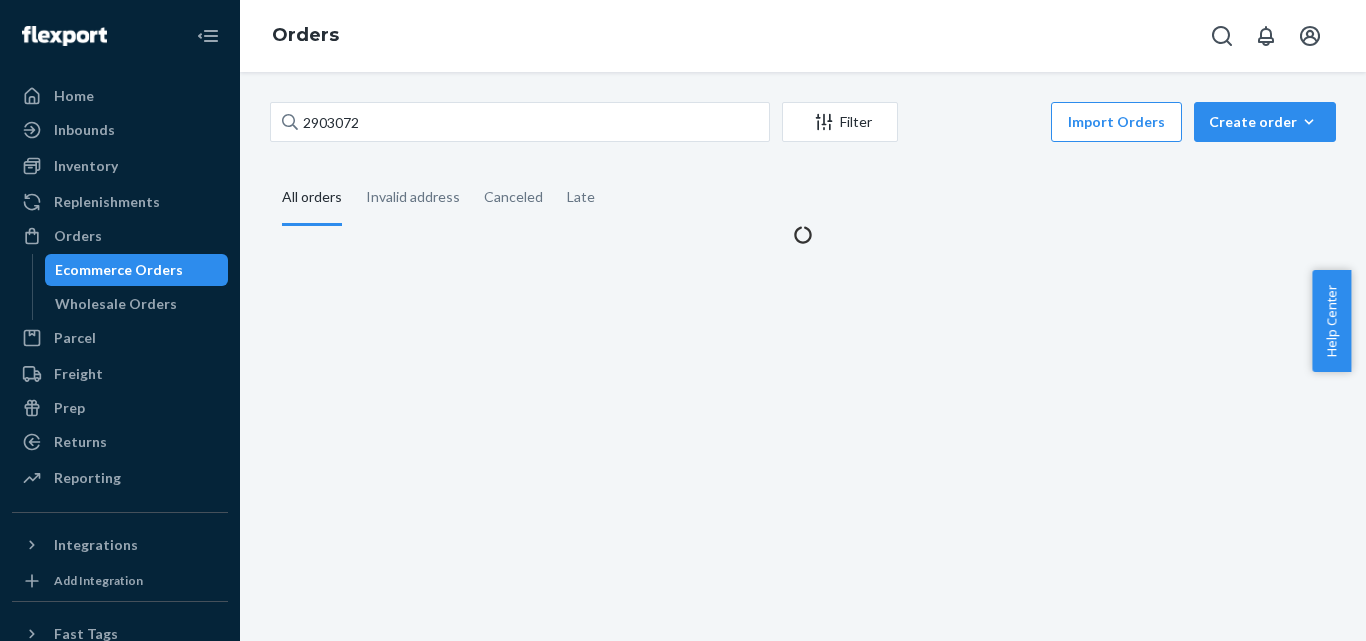 scroll, scrollTop: 0, scrollLeft: 0, axis: both 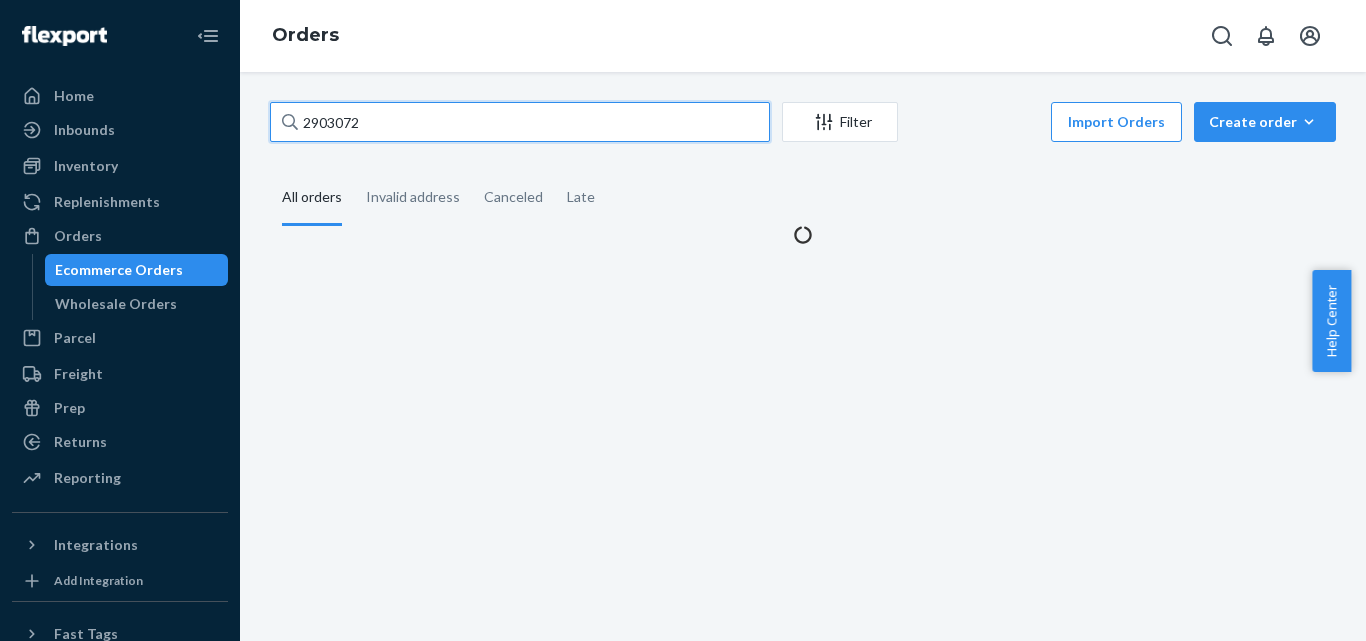click on "2903072" at bounding box center [520, 122] 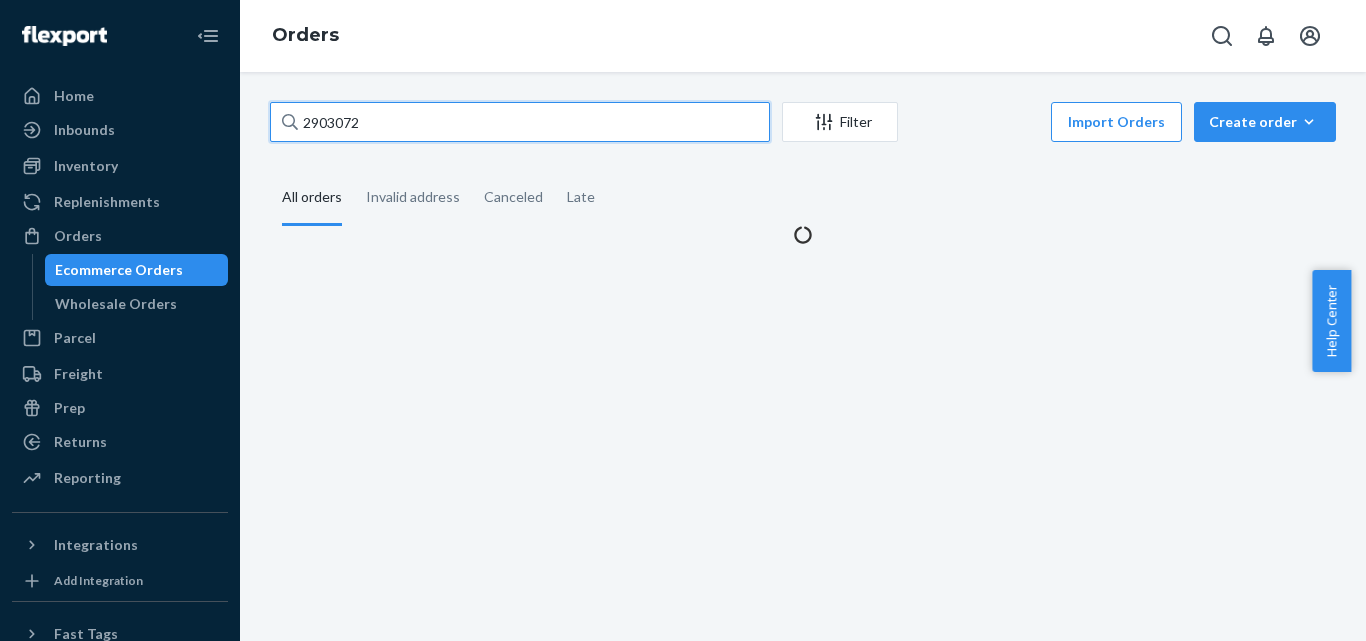 click on "2903072" at bounding box center [520, 122] 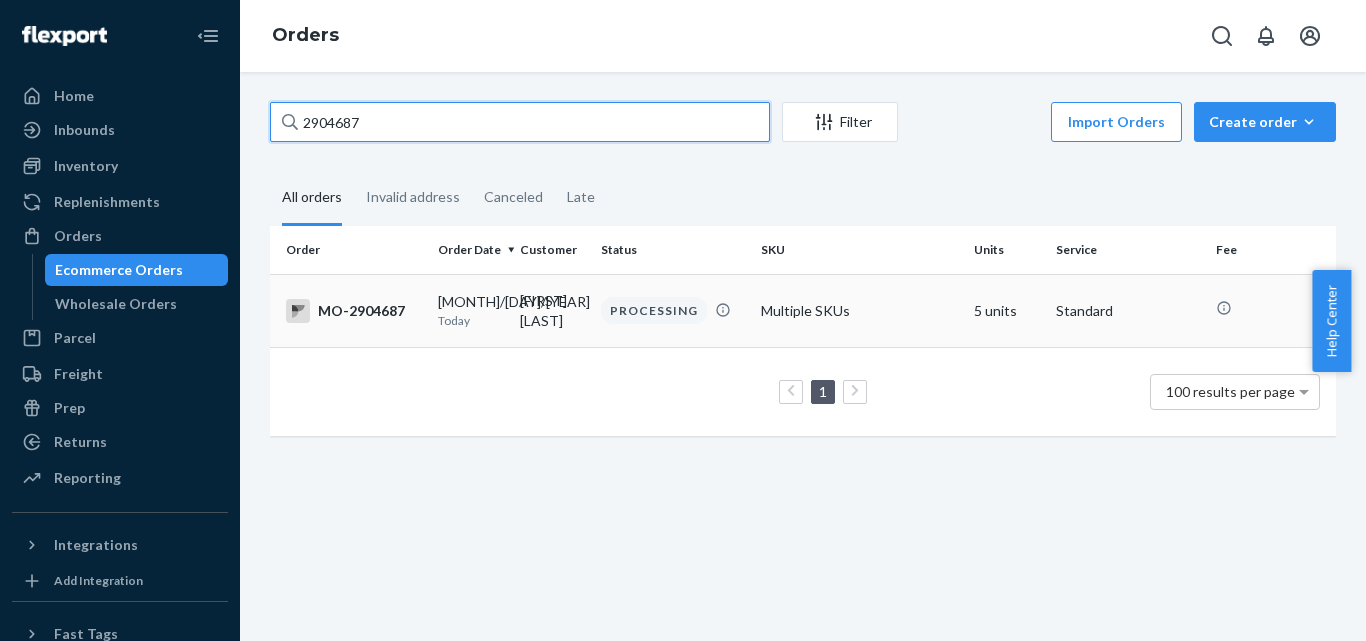 type on "2904687" 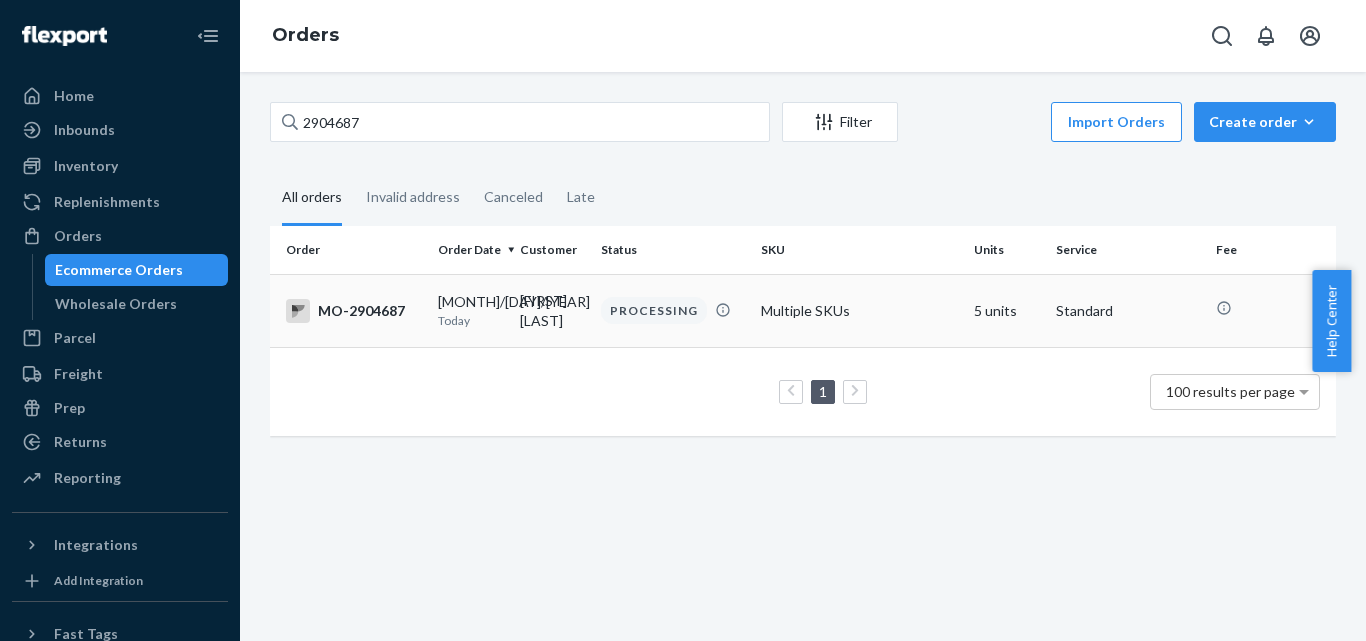 click on "MO-2904687" at bounding box center (354, 311) 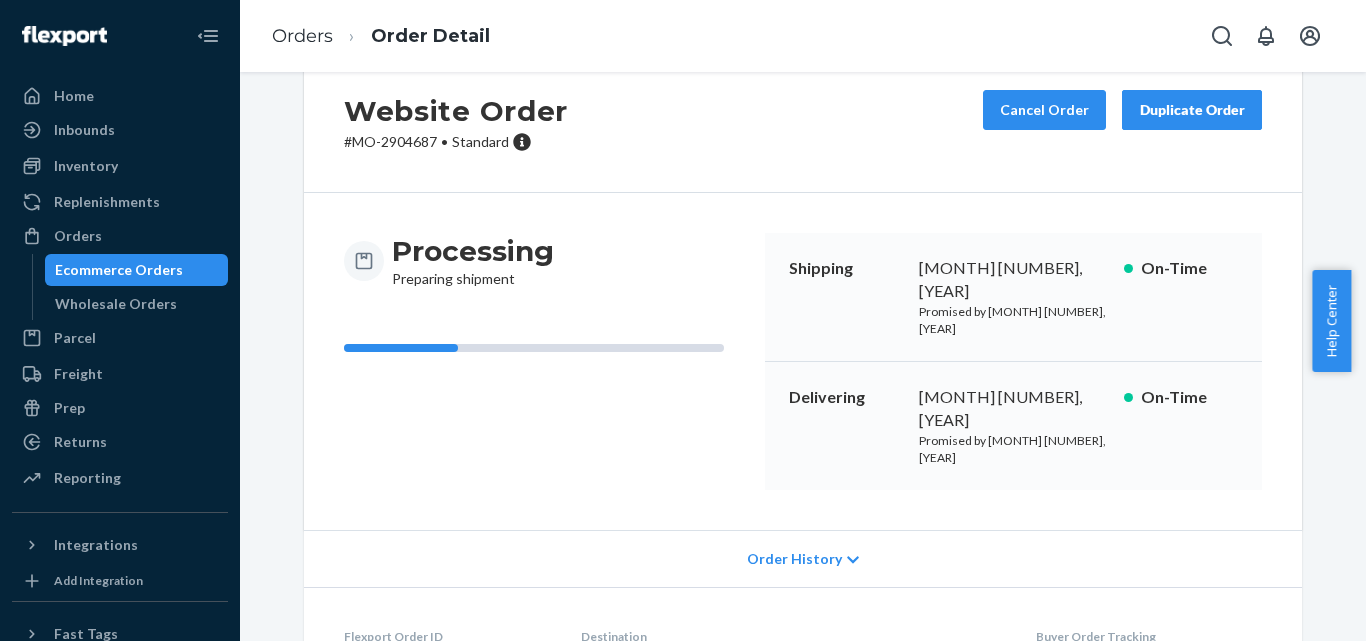 scroll, scrollTop: 0, scrollLeft: 0, axis: both 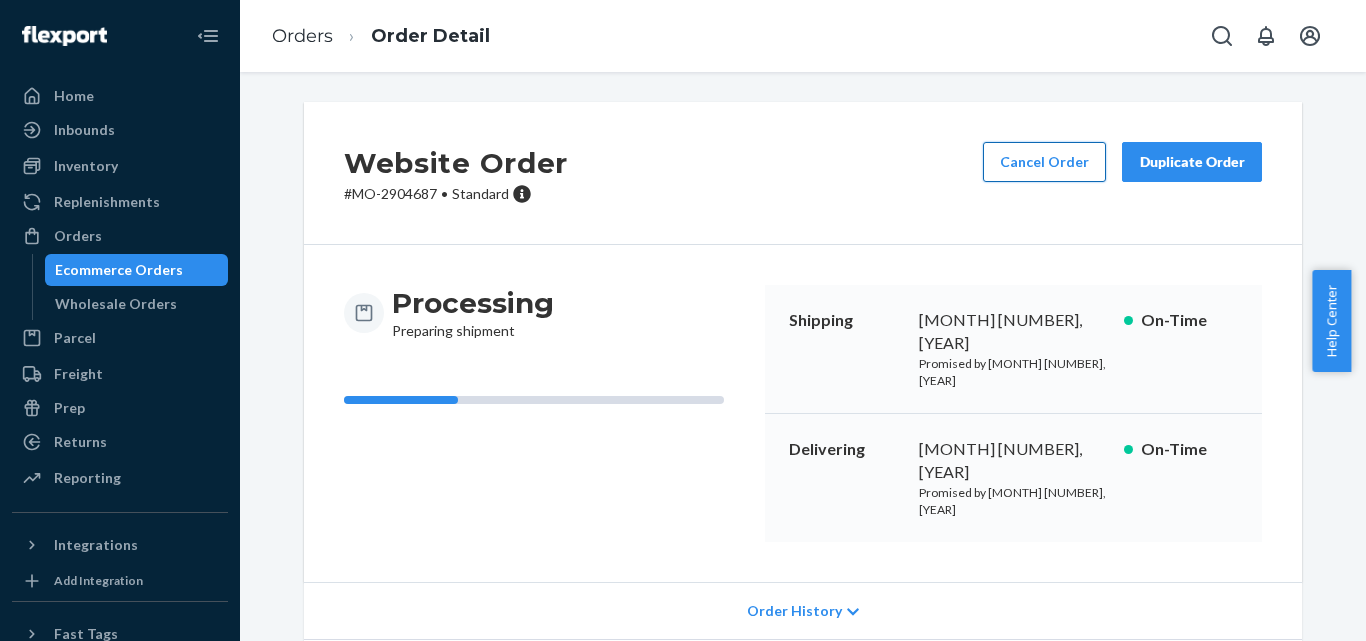 click on "Cancel Order" at bounding box center (1044, 162) 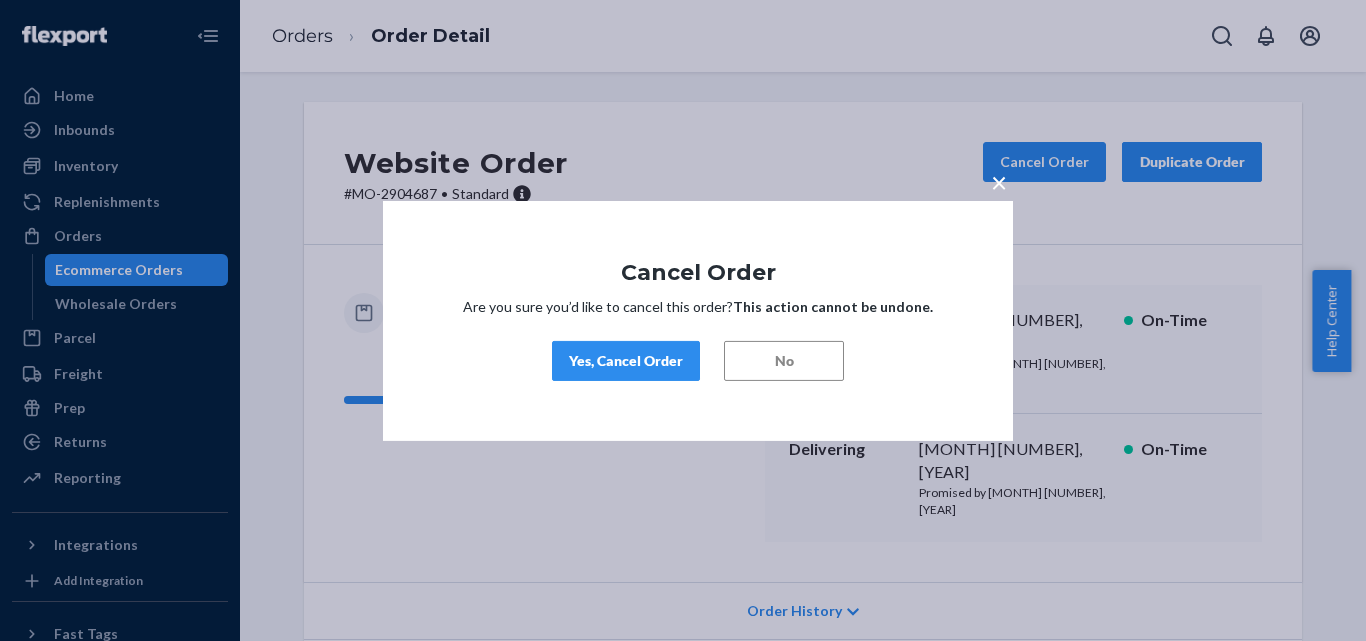 click on "Yes, Cancel Order" at bounding box center [626, 361] 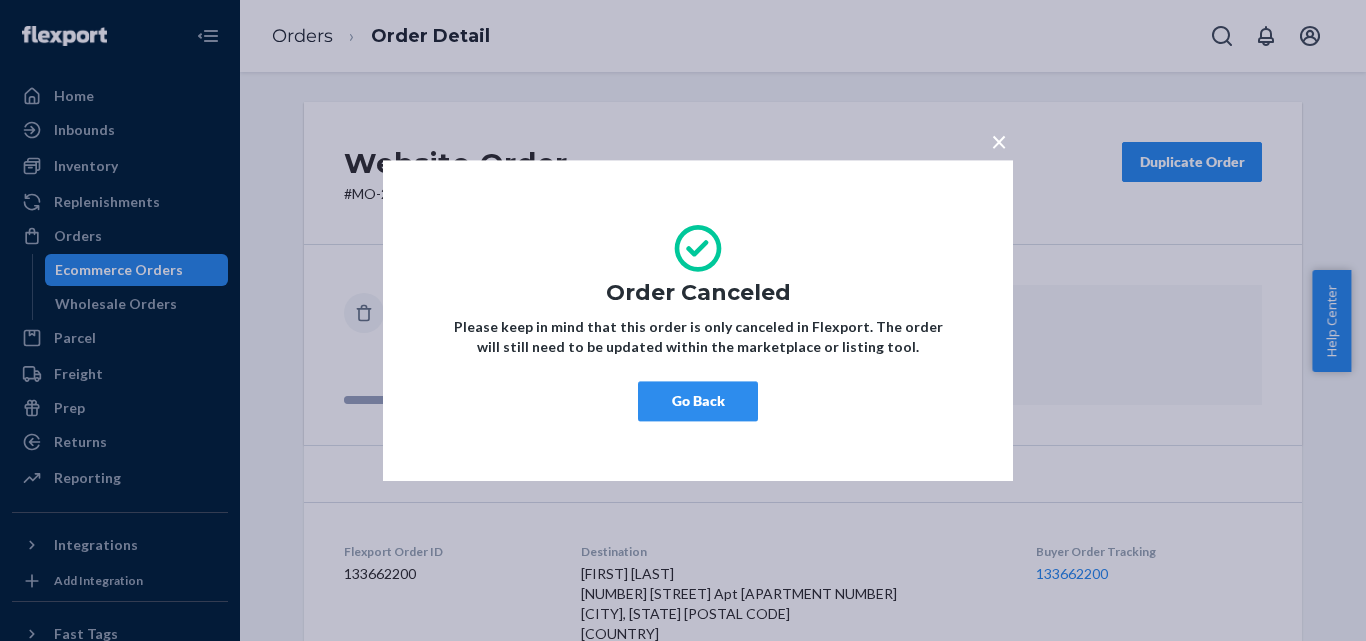click on "×" at bounding box center (999, 141) 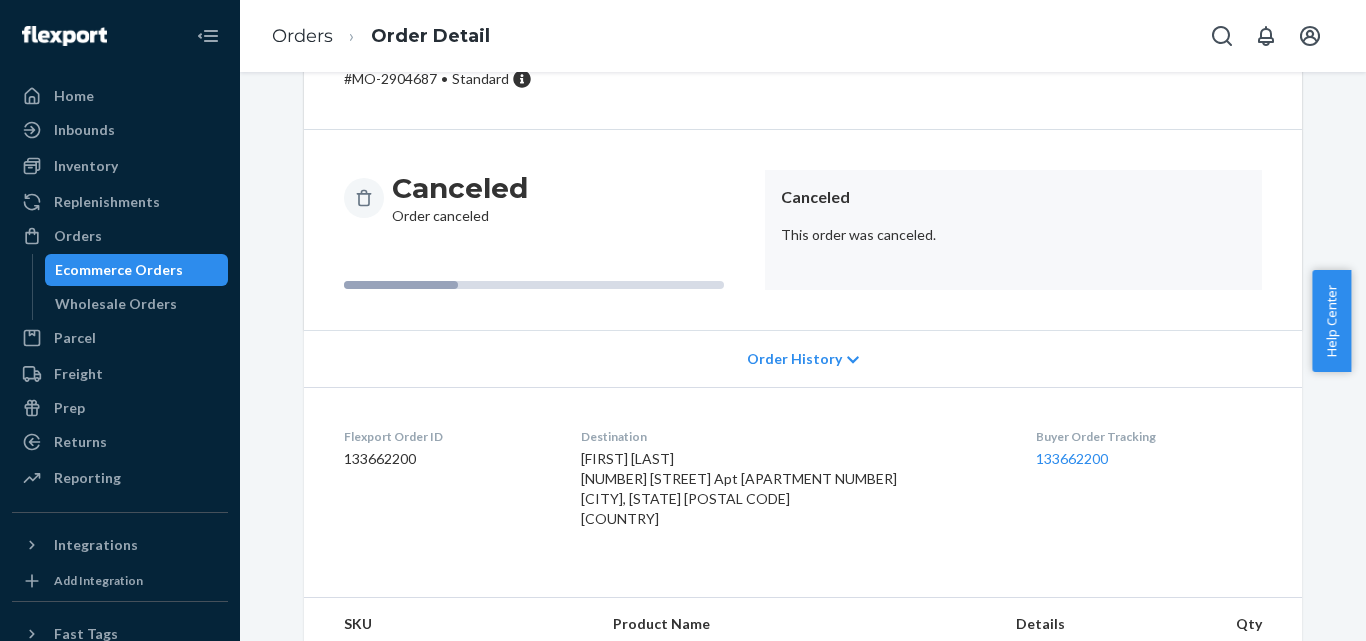 scroll, scrollTop: 0, scrollLeft: 0, axis: both 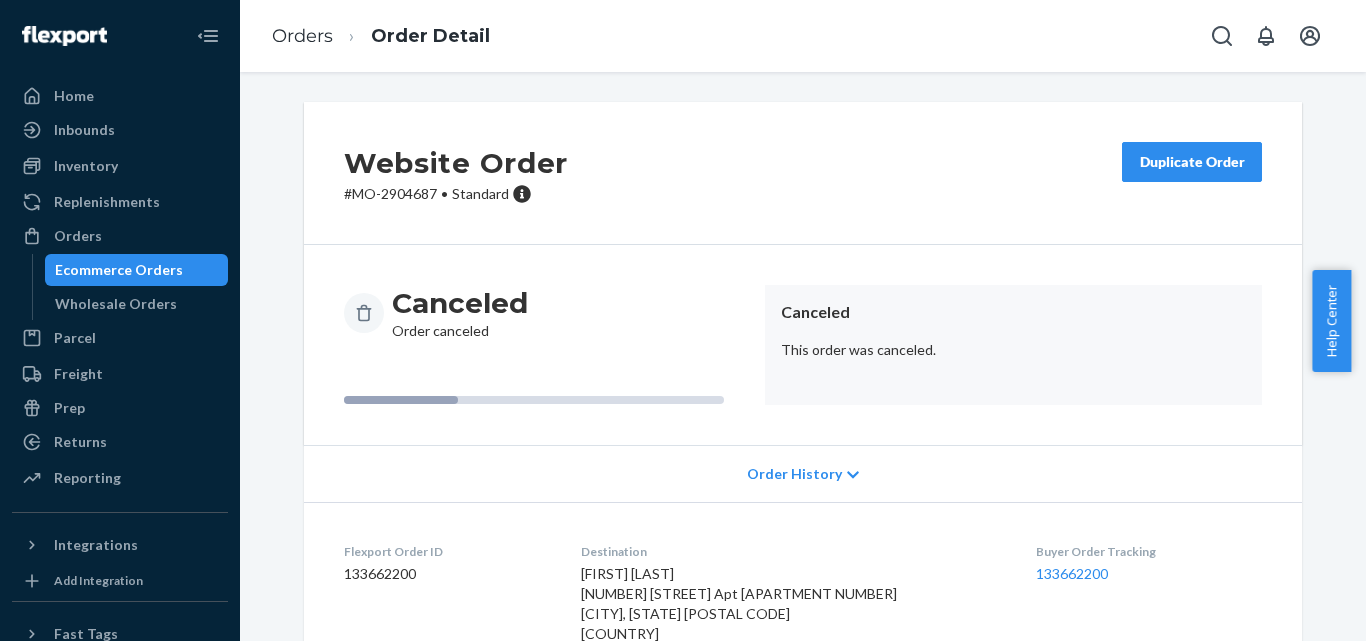 click on "Duplicate Order" at bounding box center (1192, 162) 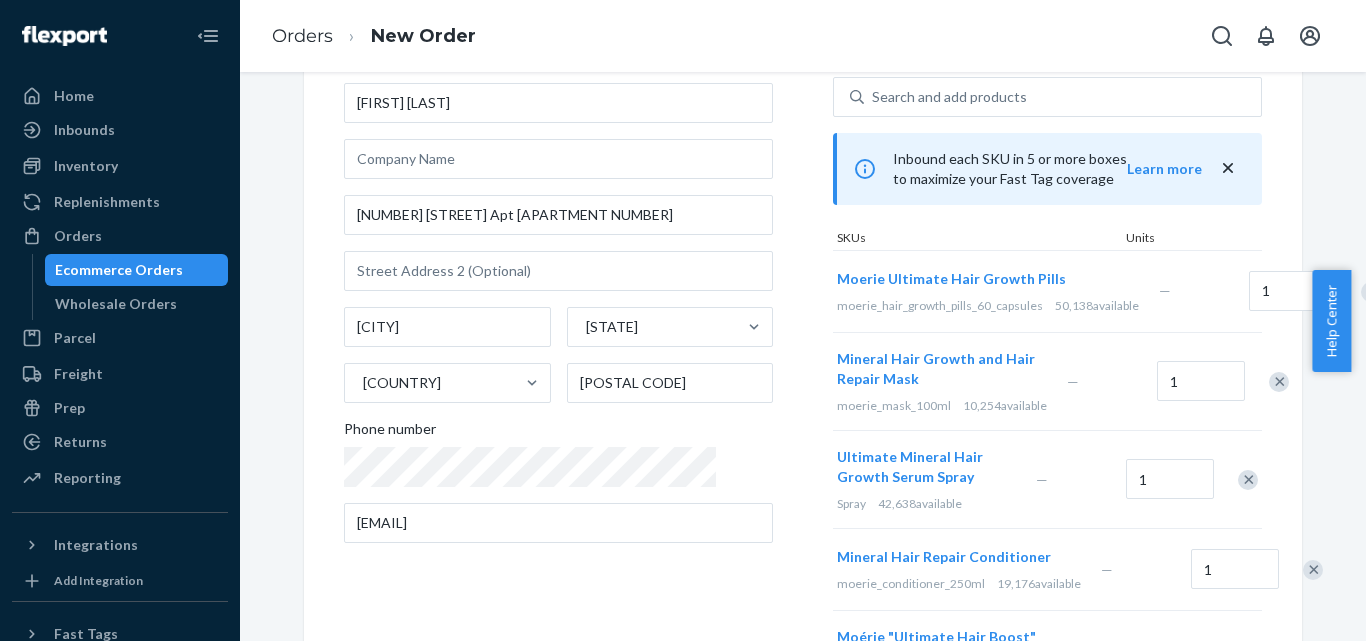 scroll, scrollTop: 200, scrollLeft: 0, axis: vertical 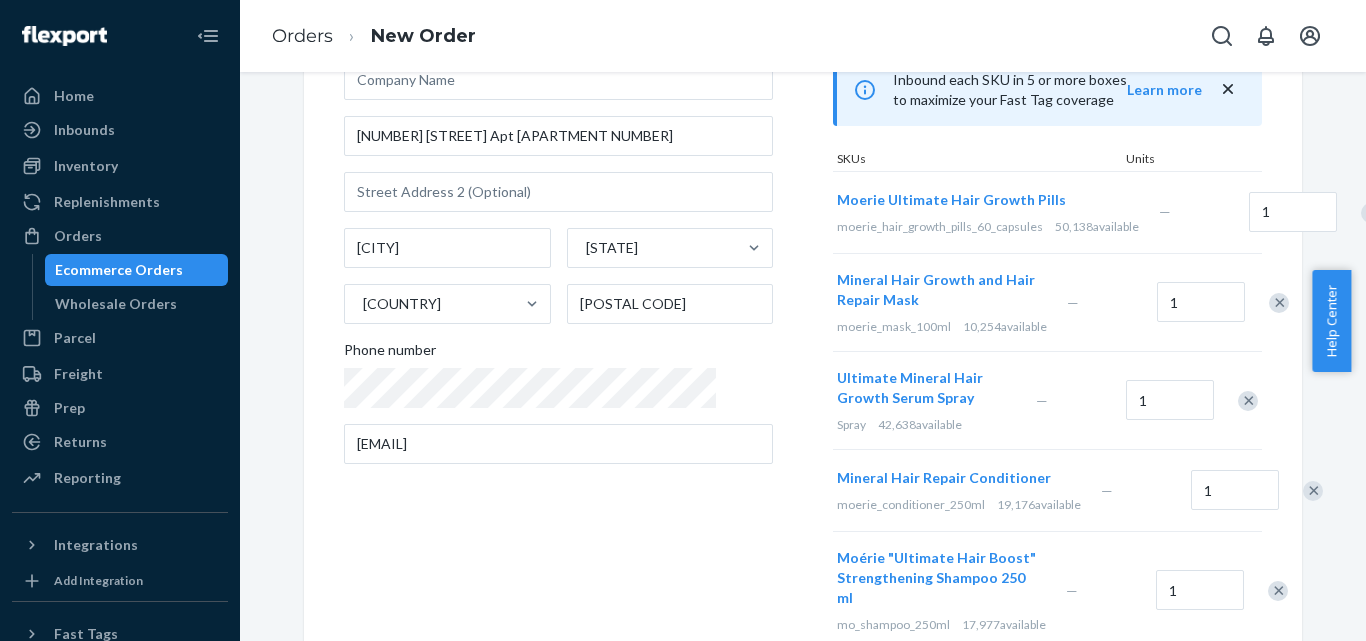 click at bounding box center (1371, 213) 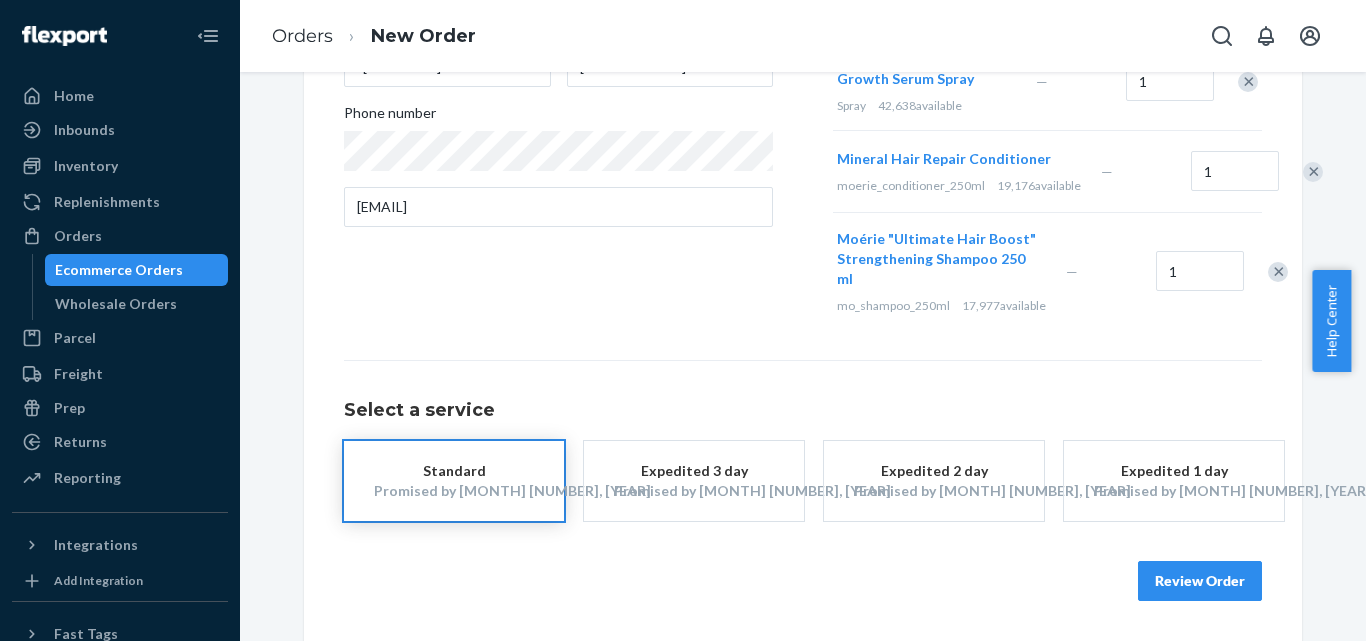 scroll, scrollTop: 505, scrollLeft: 0, axis: vertical 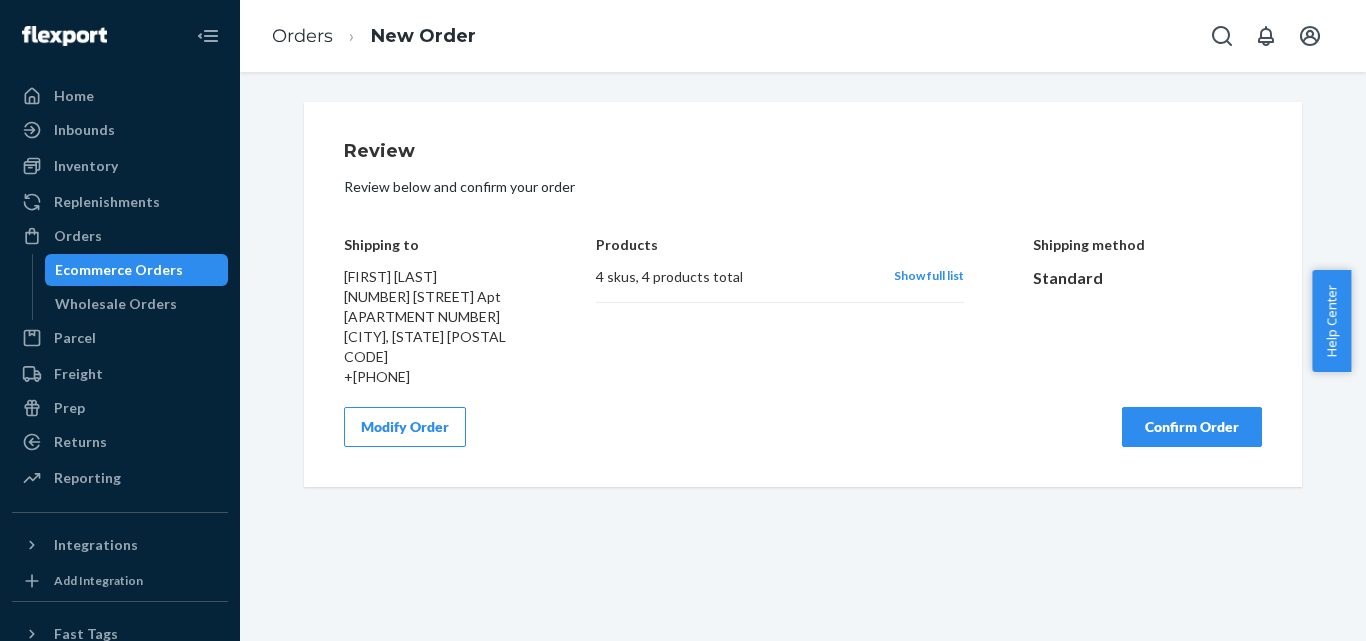 click on "Confirm Order" at bounding box center [1192, 427] 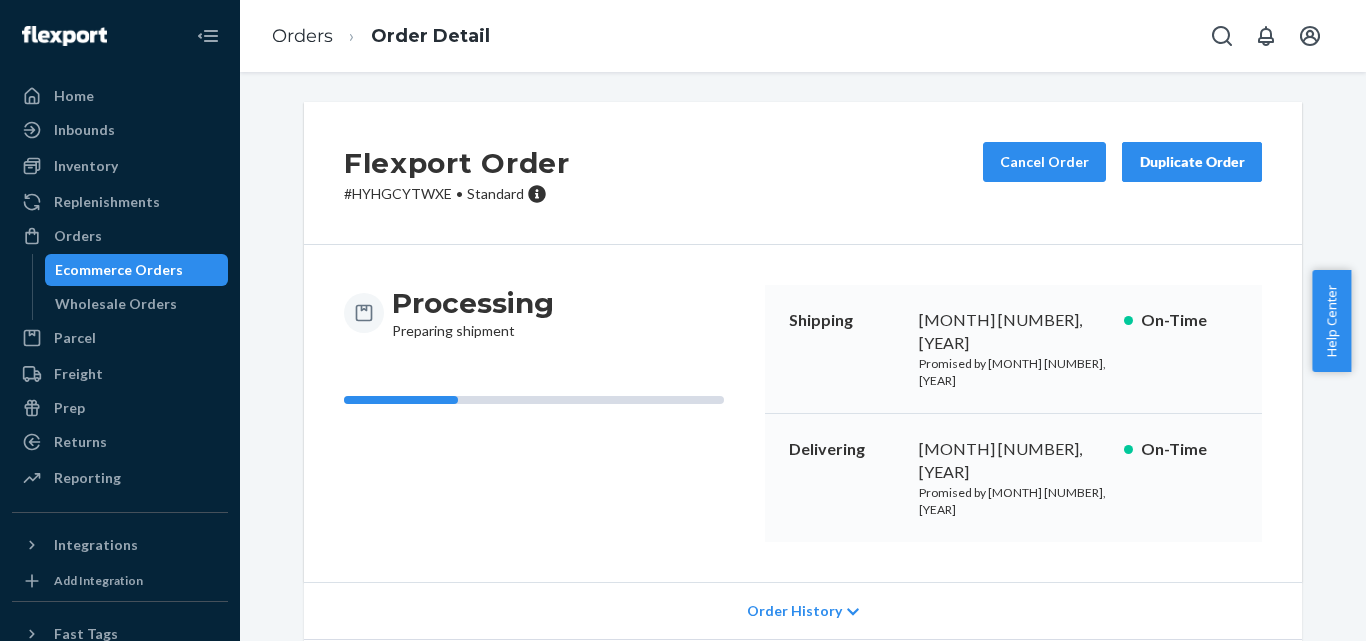 click on "# HYHGCYTWXE • Standard" at bounding box center [457, 194] 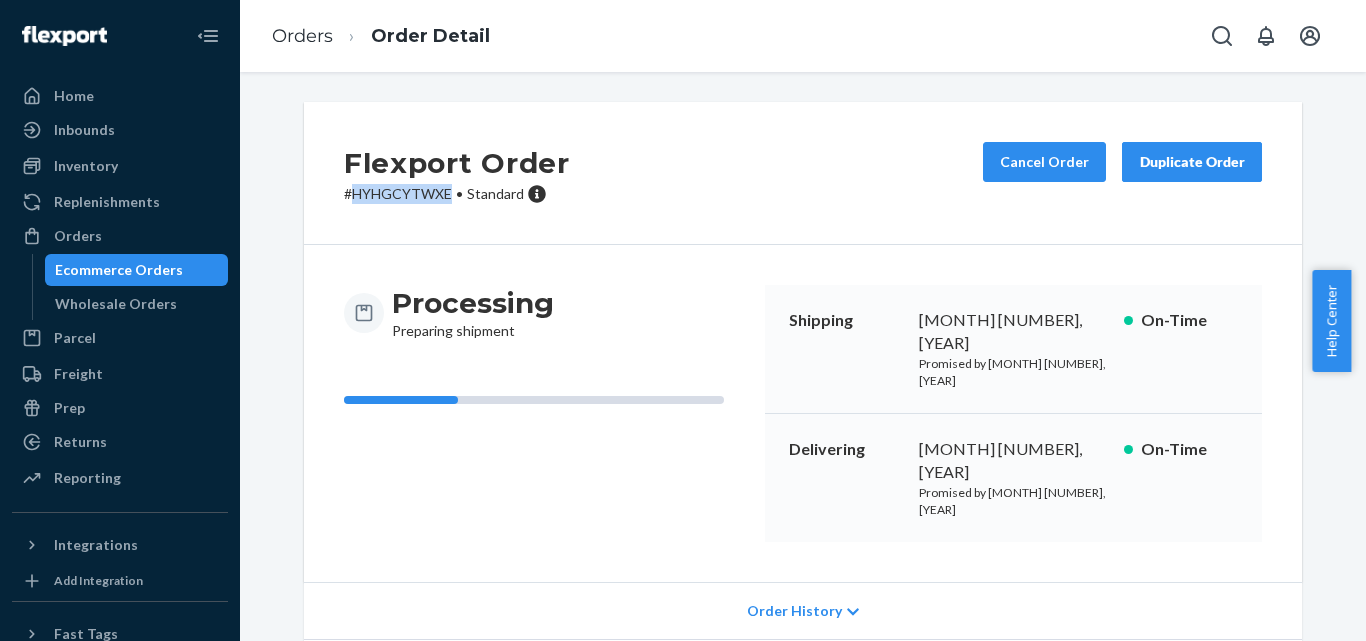 click on "# HYHGCYTWXE • Standard" at bounding box center (457, 194) 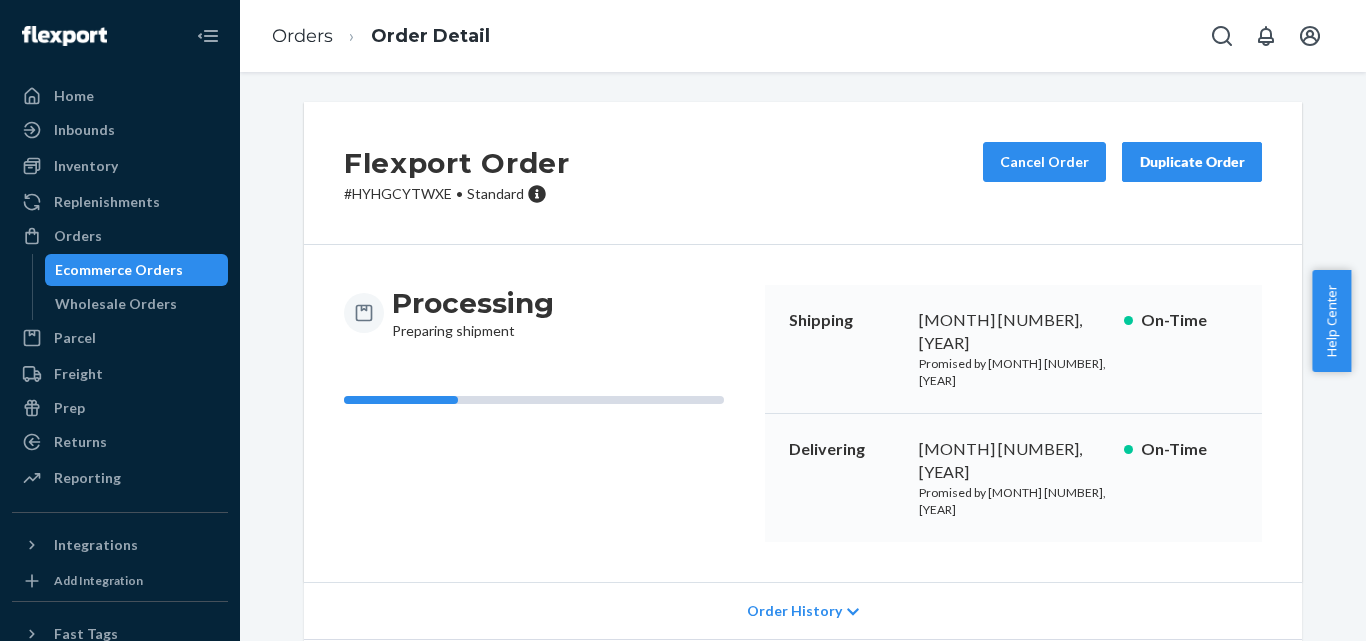 click on "[COMPANY NAME] Order # [ORDER ID] • Standard Cancel Order Duplicate Order" at bounding box center (803, 173) 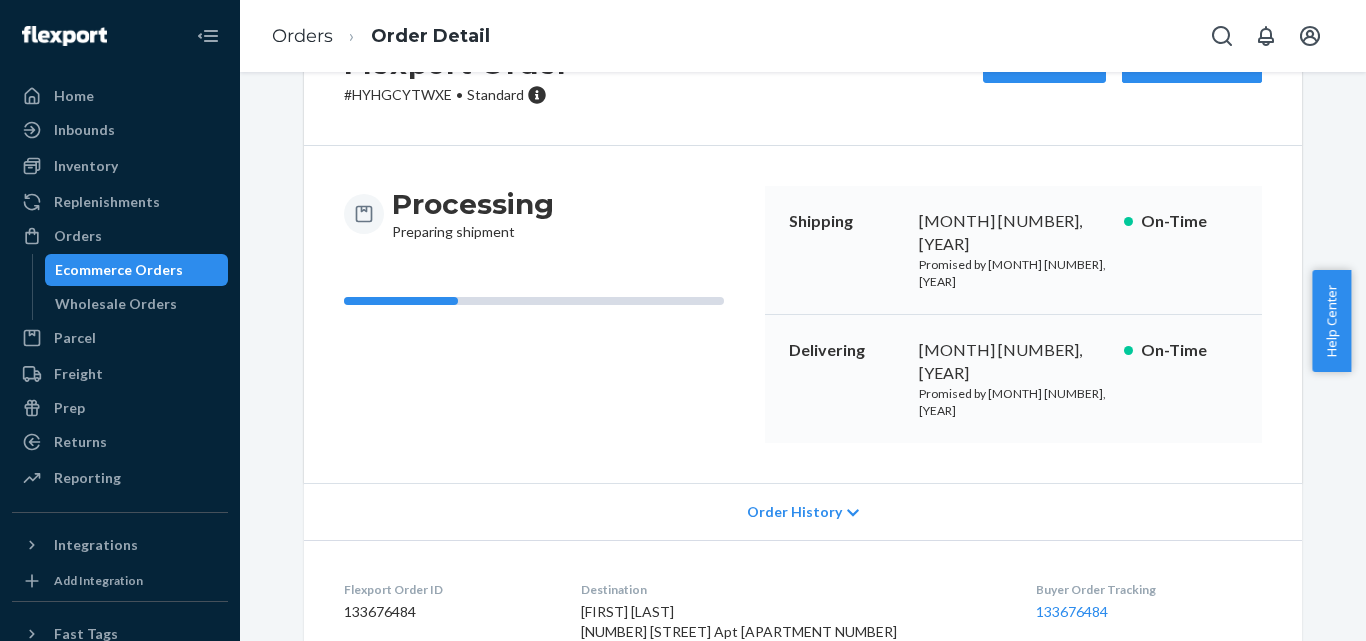 scroll, scrollTop: 0, scrollLeft: 0, axis: both 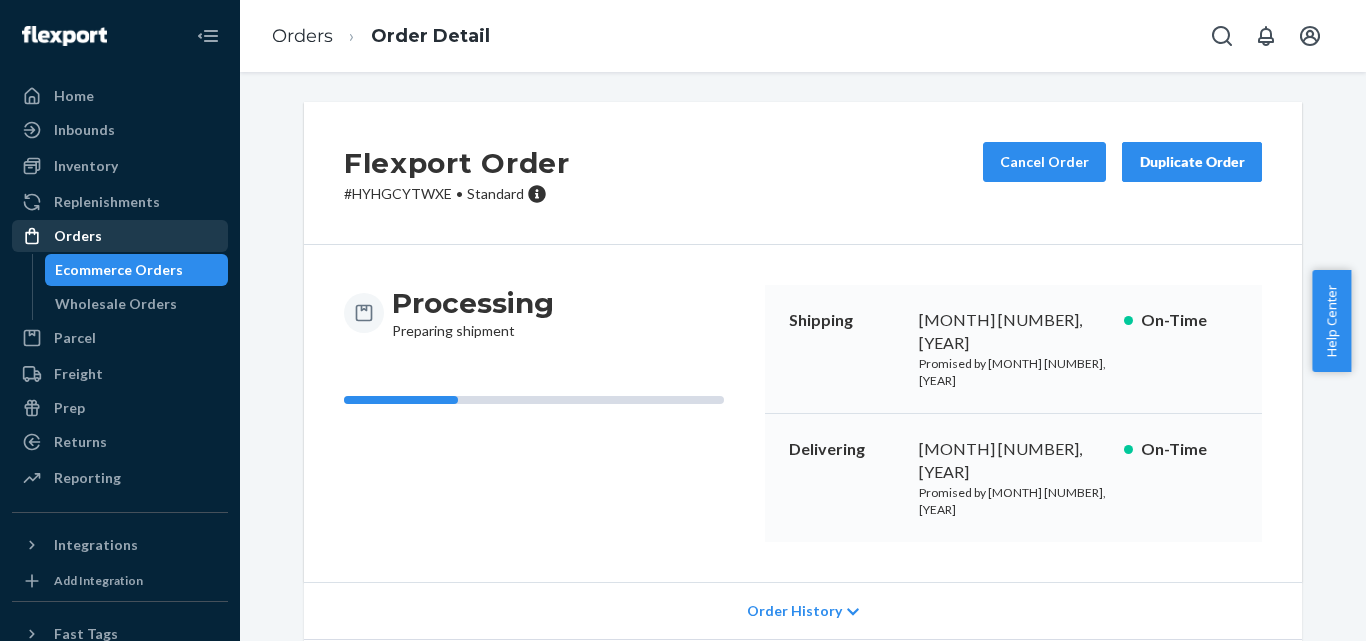 click on "Orders" at bounding box center [78, 236] 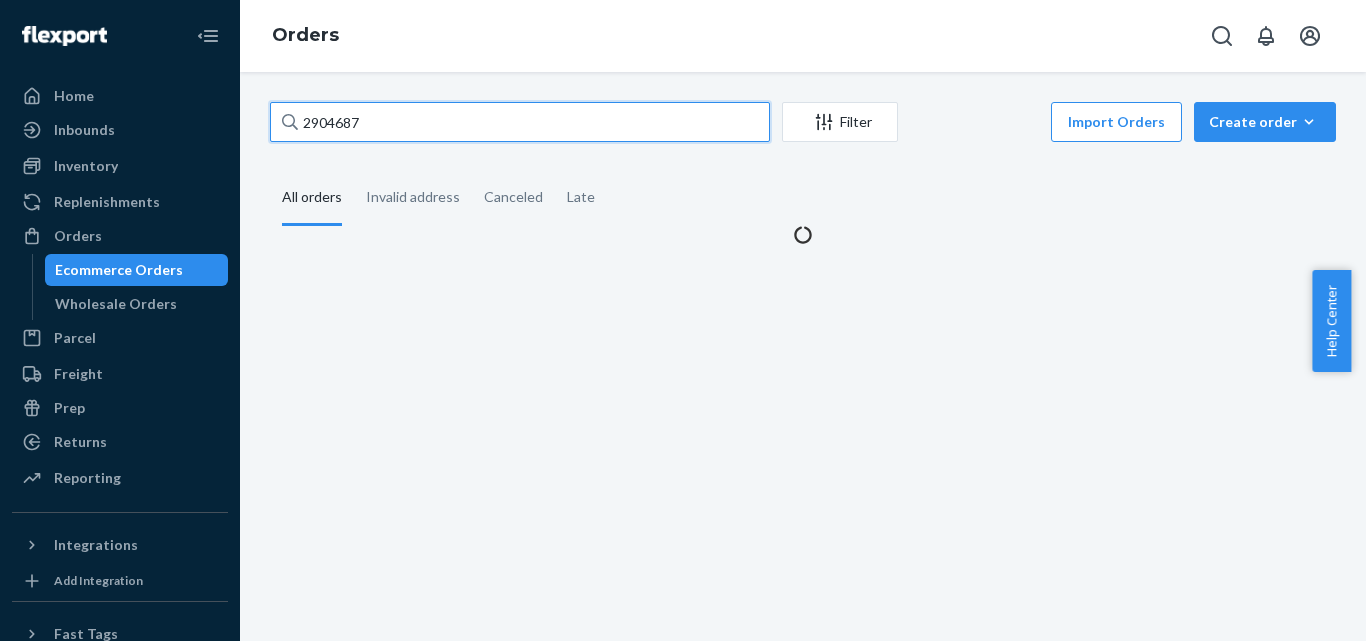 click on "2904687" at bounding box center (520, 122) 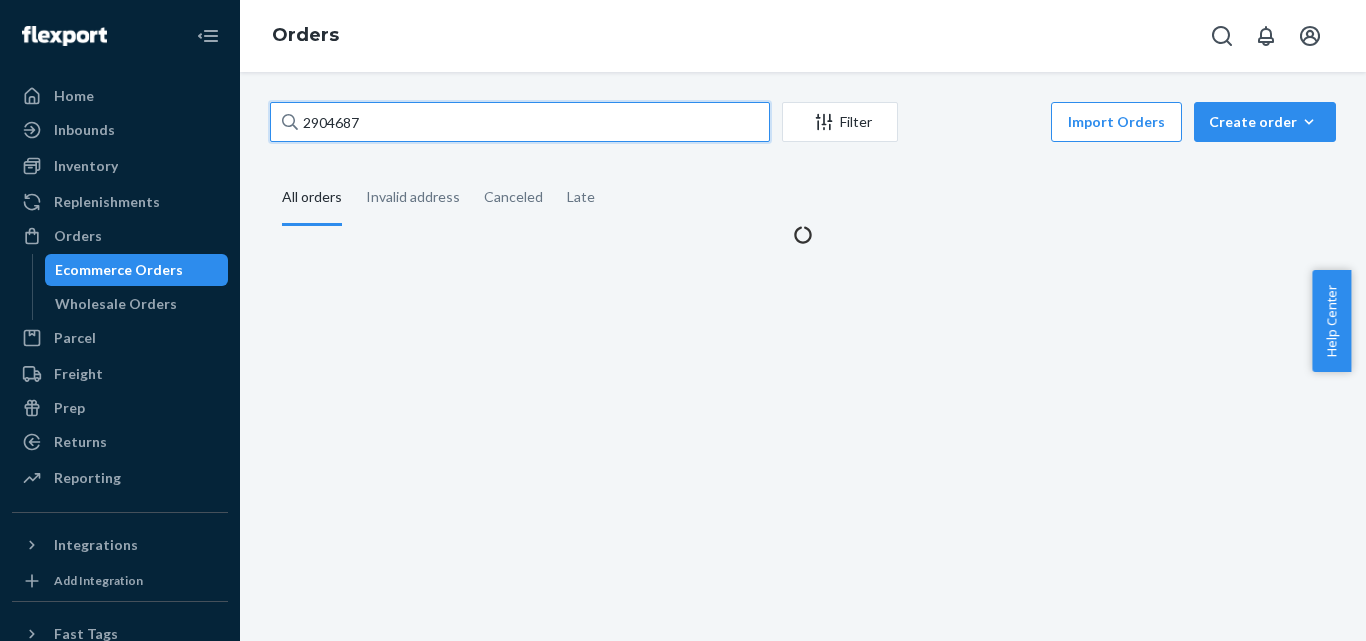click on "2904687" at bounding box center (520, 122) 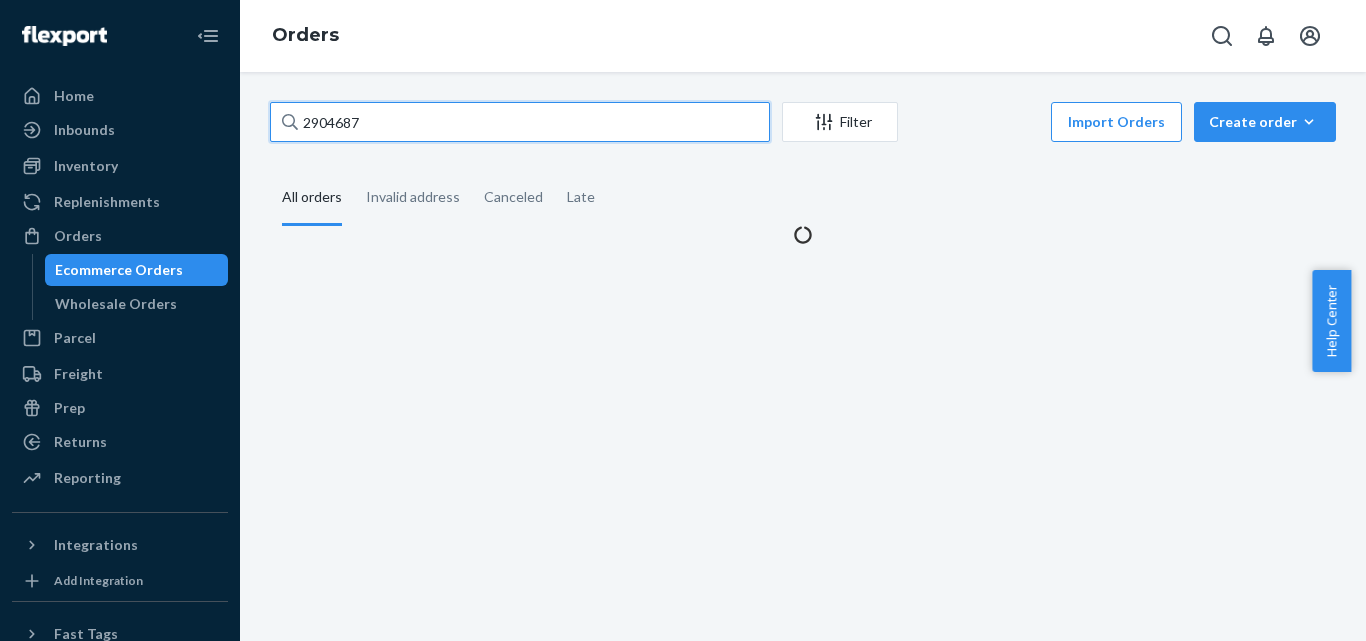 paste on "872618" 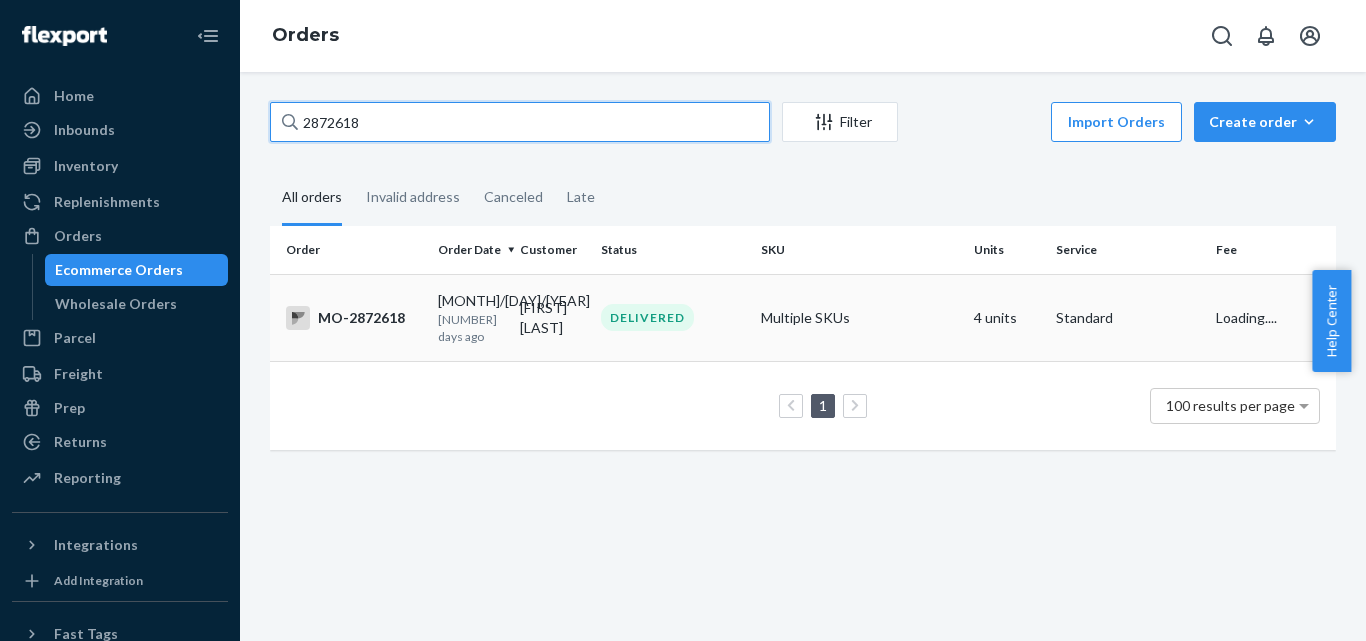 type on "2872618" 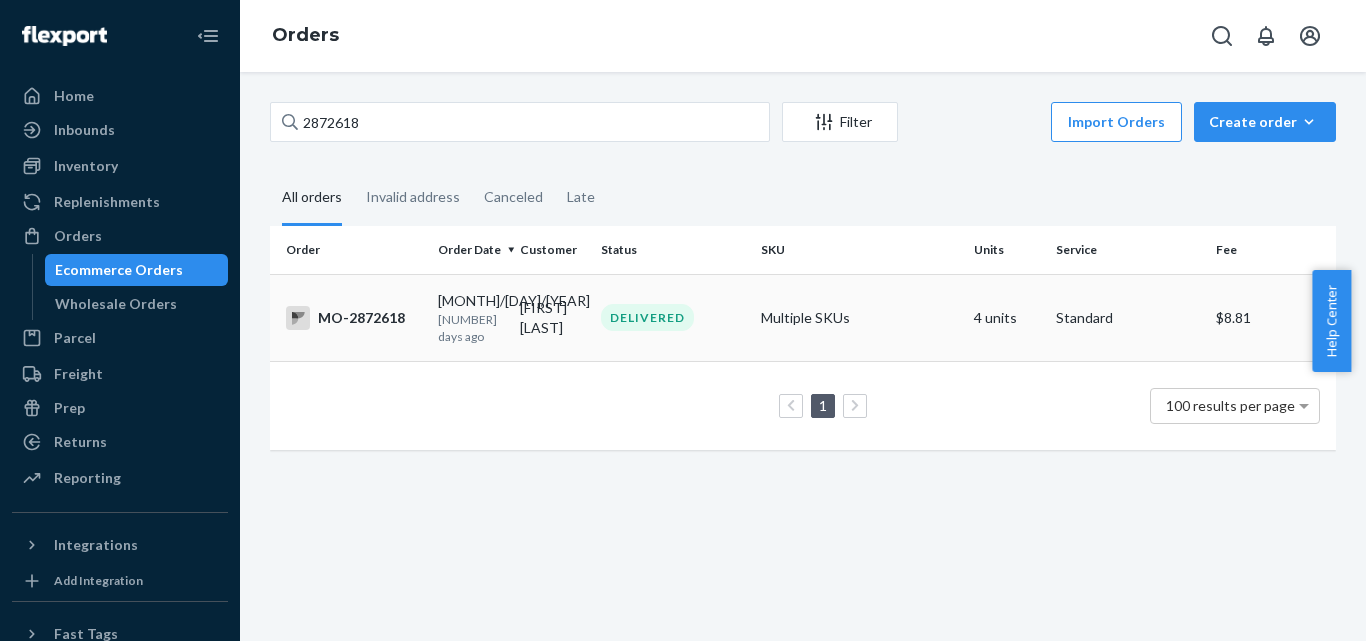 click on "MO-2872618" at bounding box center (354, 318) 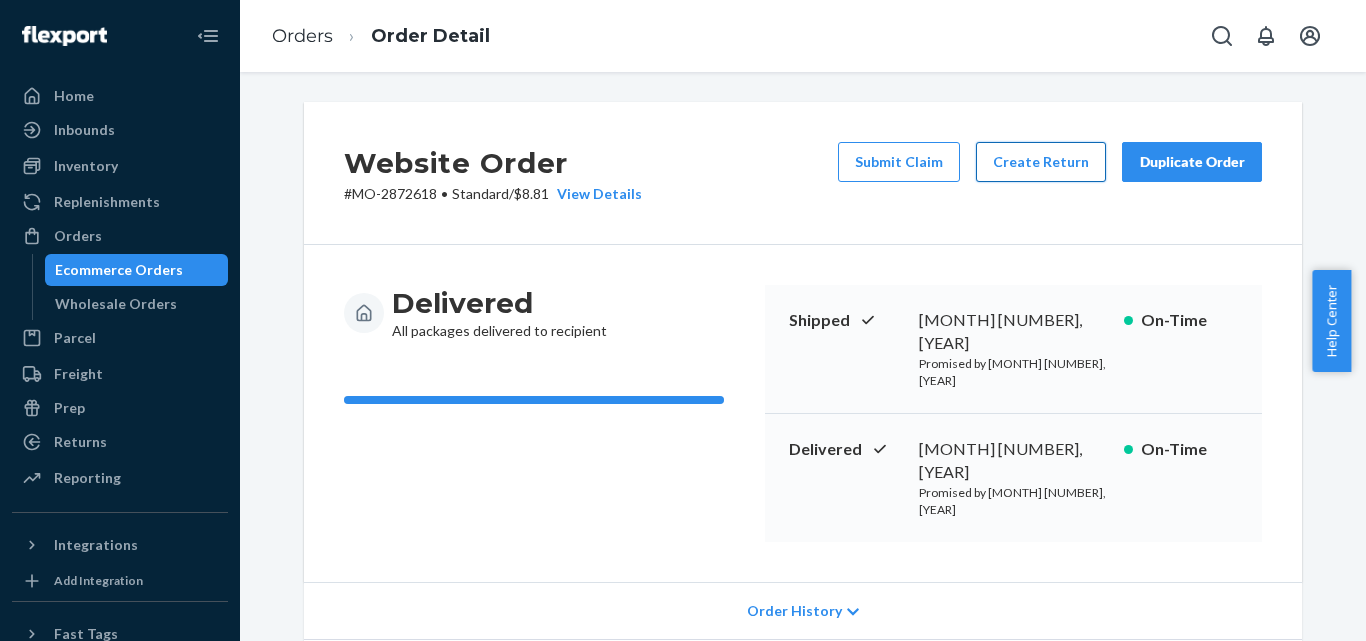 click on "Create Return" at bounding box center [1041, 162] 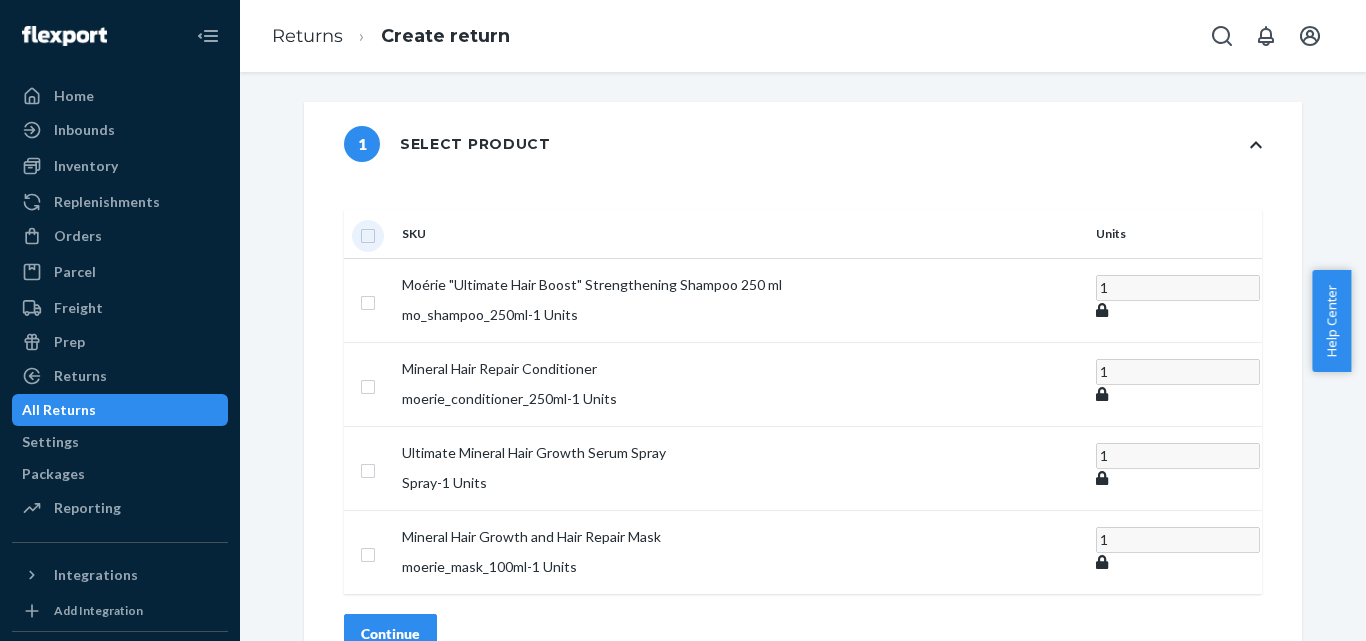 click at bounding box center (368, 233) 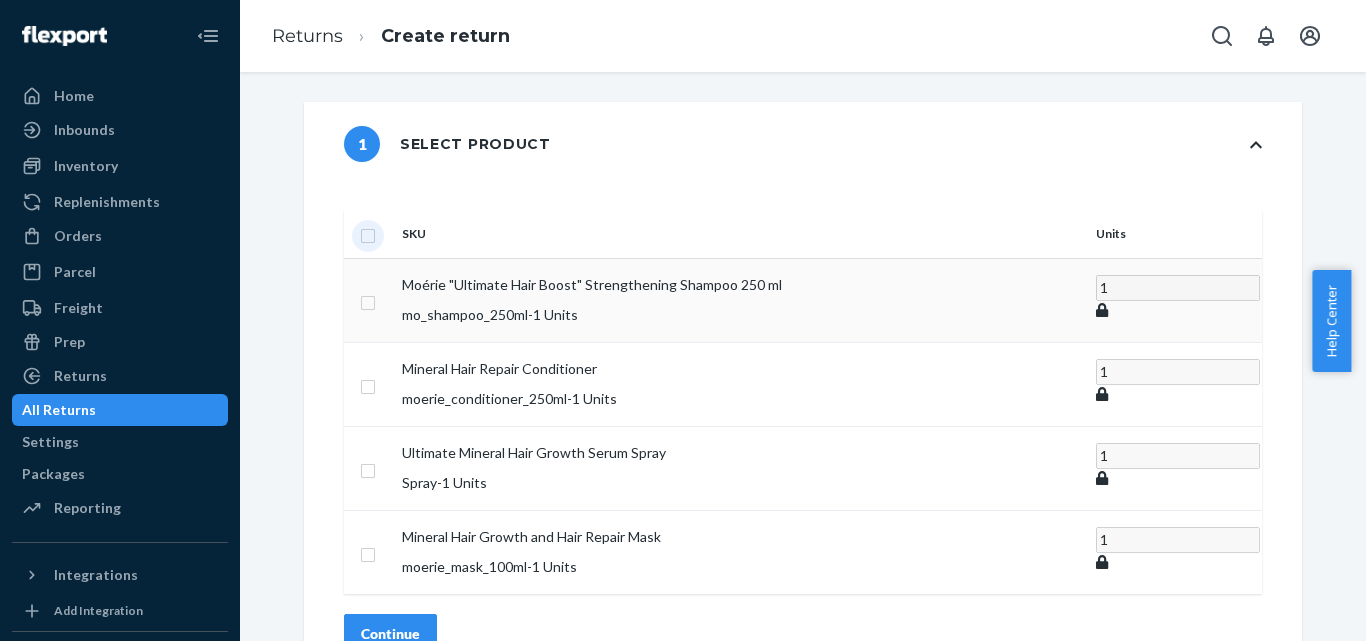 checkbox on "true" 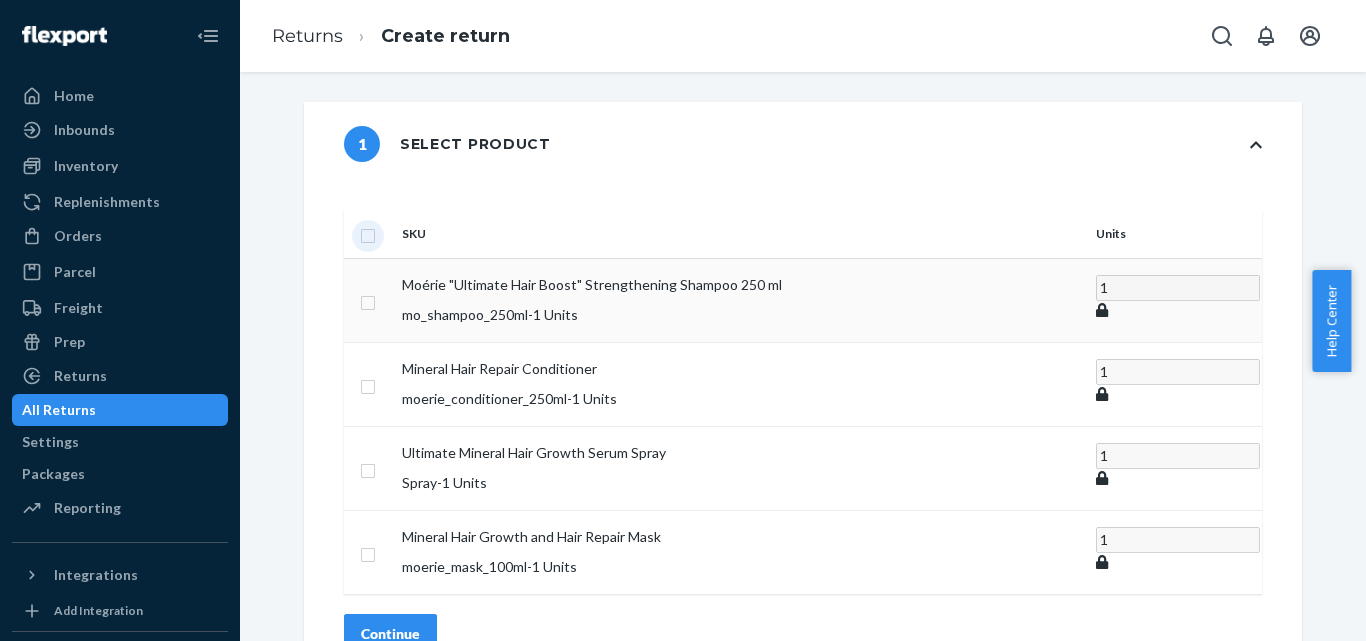 checkbox on "true" 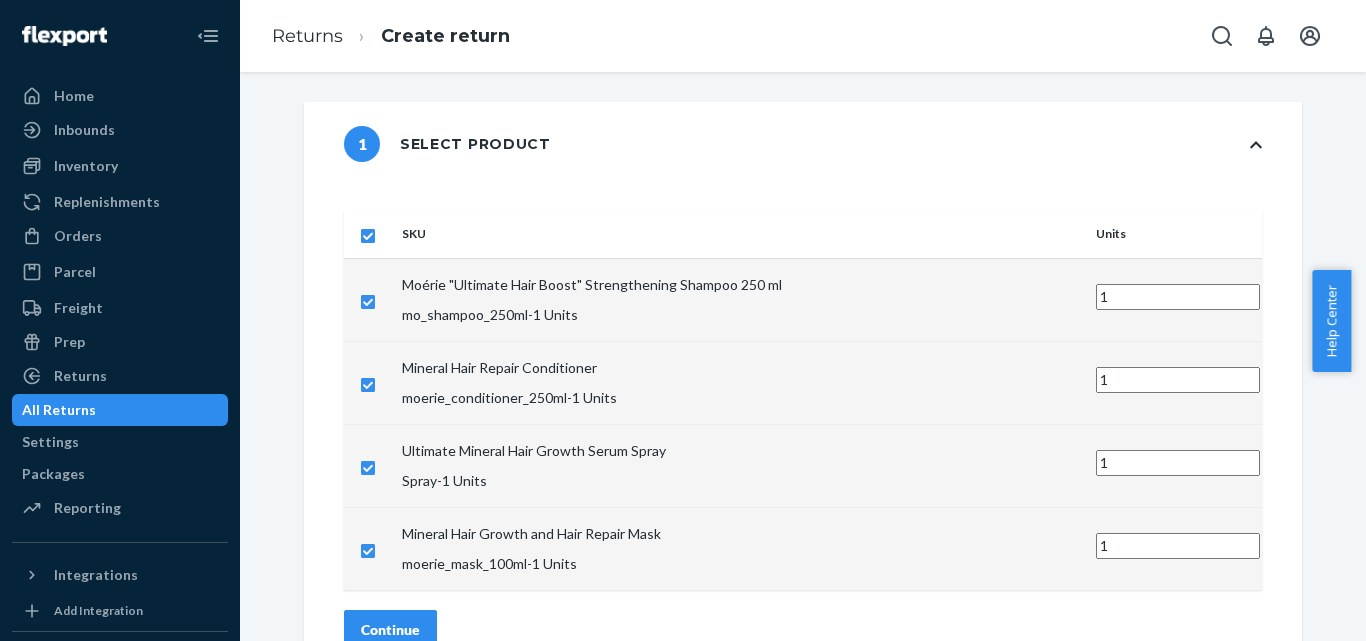click on "Continue" at bounding box center (390, 630) 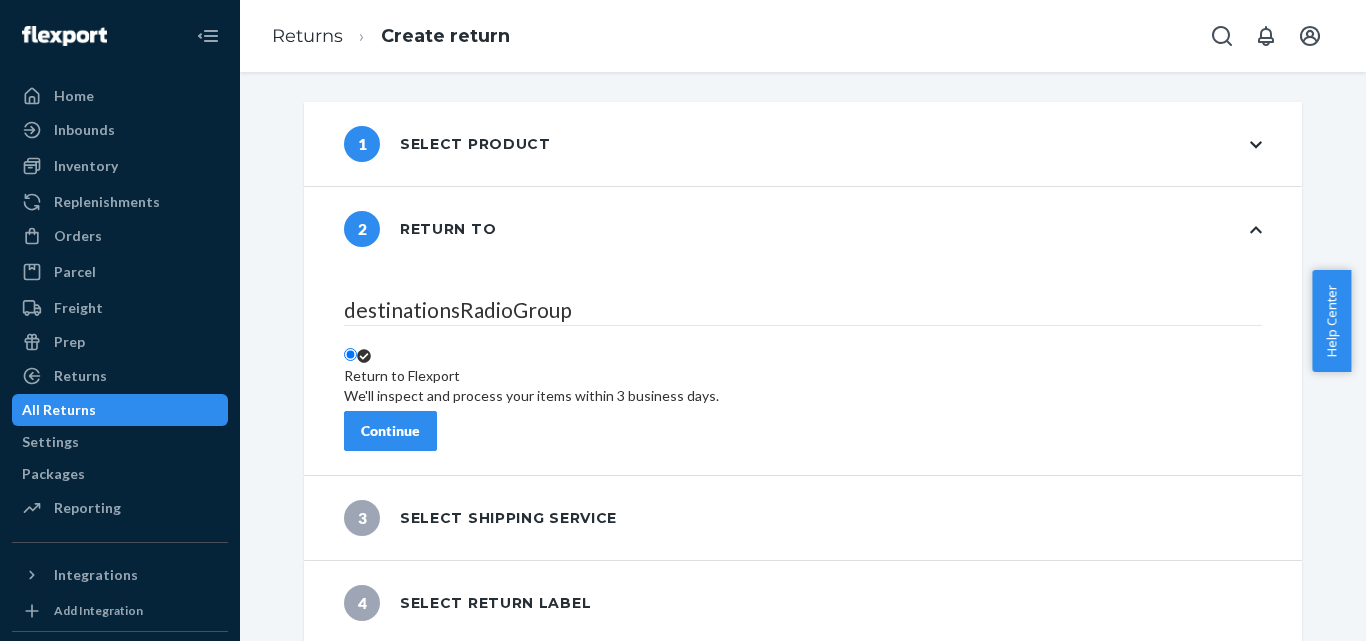 click on "Continue" at bounding box center (390, 431) 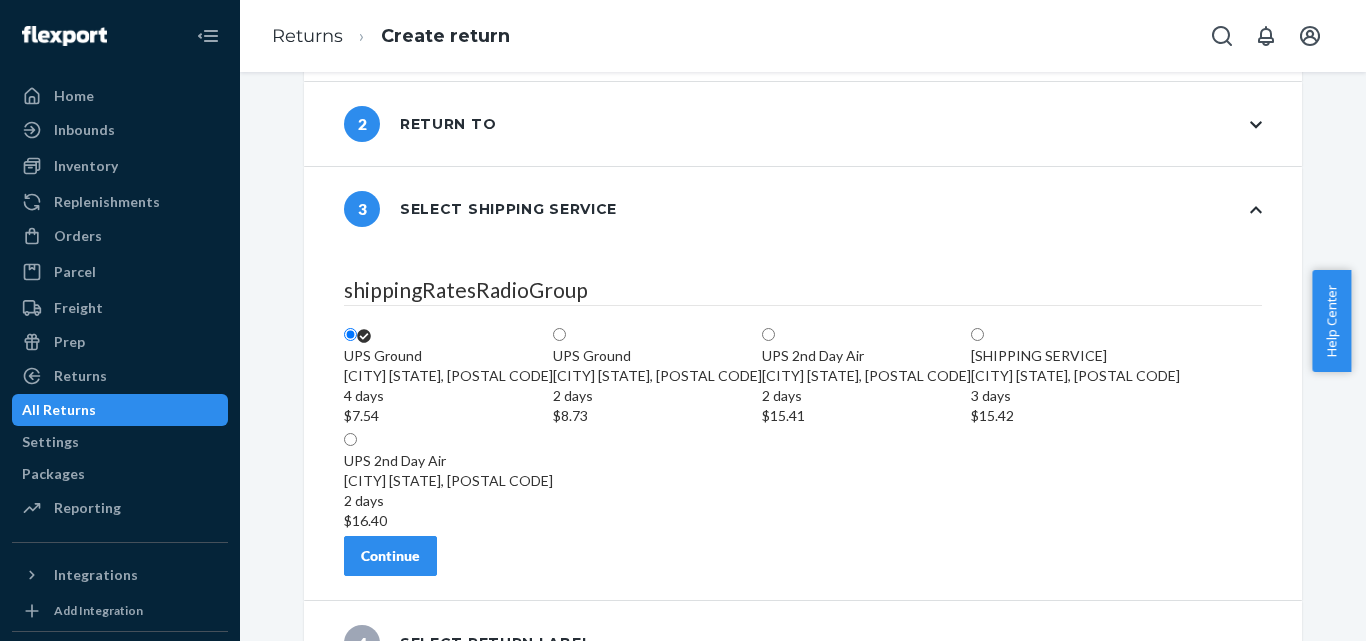 scroll, scrollTop: 160, scrollLeft: 0, axis: vertical 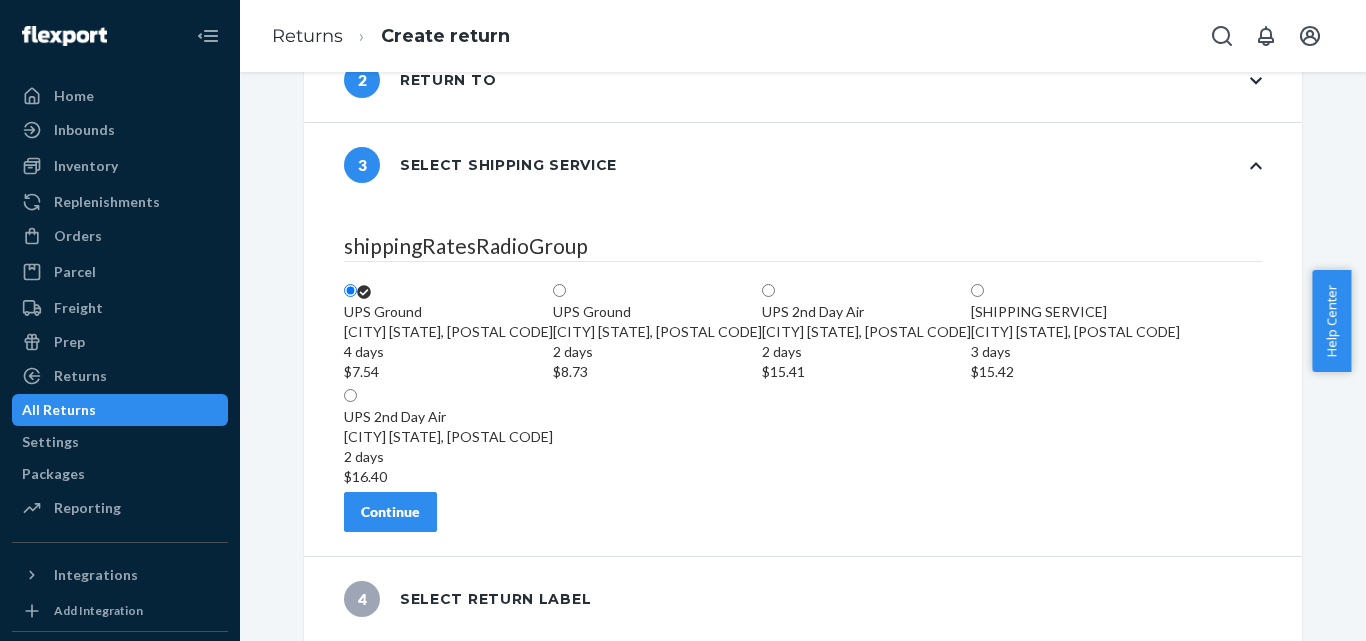 click on "Continue" at bounding box center [390, 512] 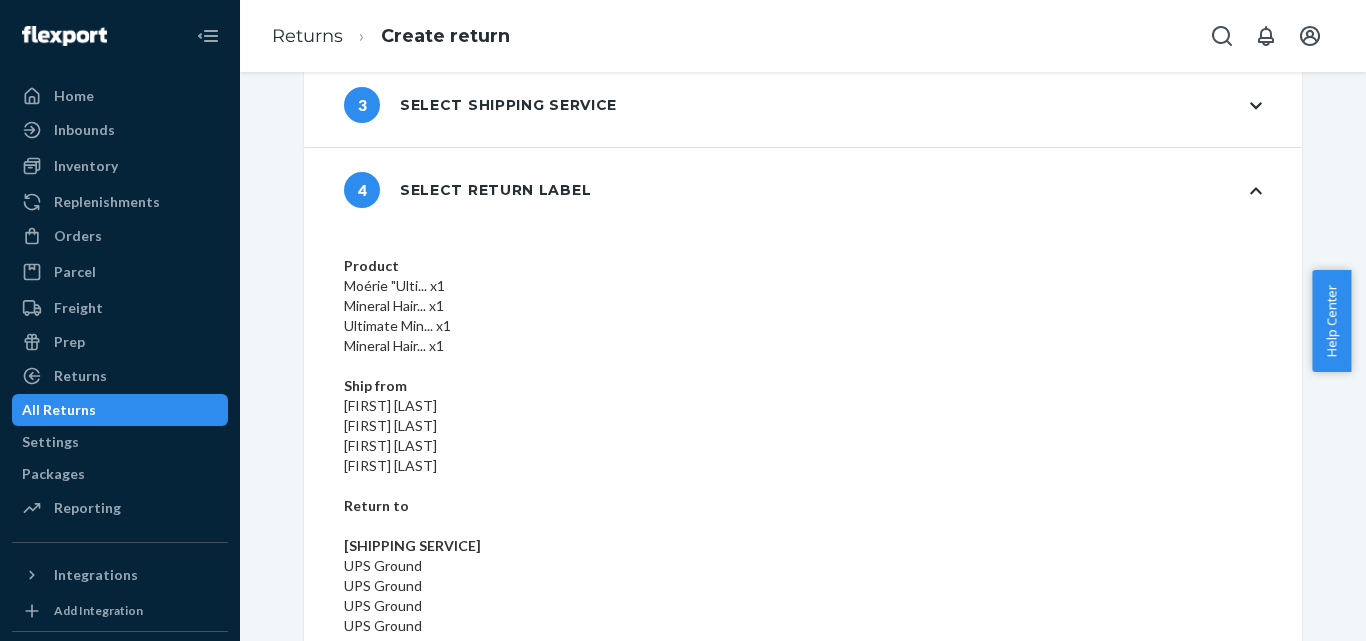 scroll, scrollTop: 235, scrollLeft: 0, axis: vertical 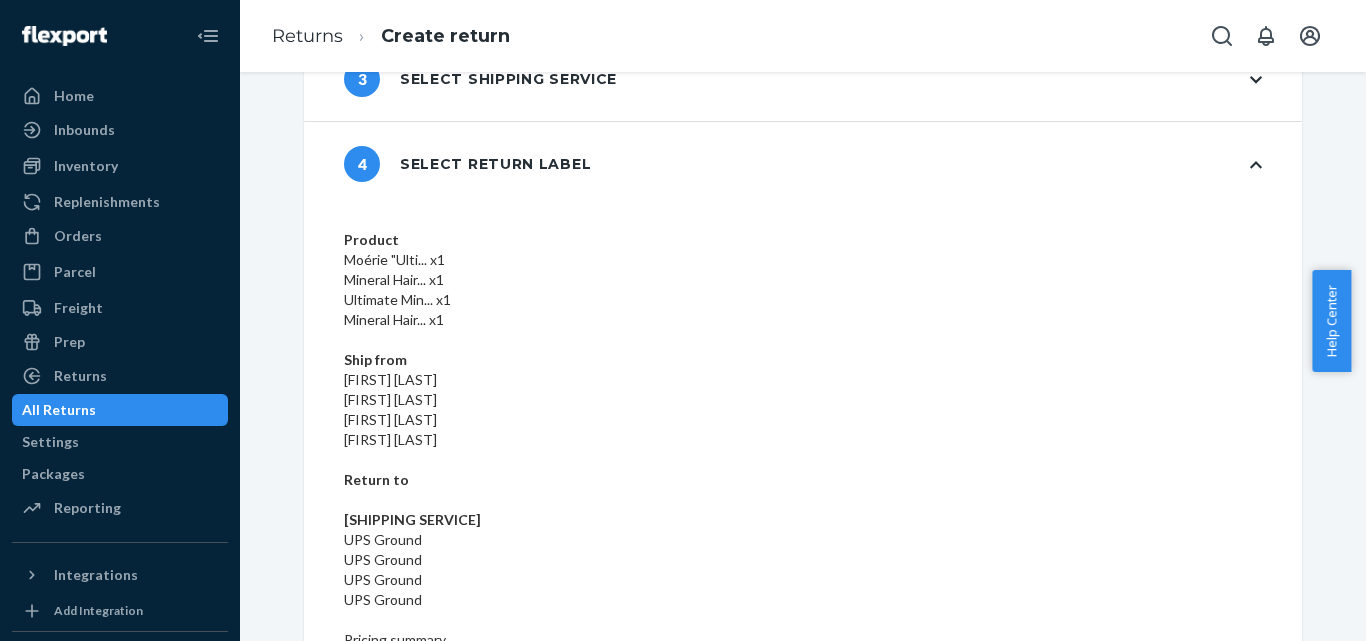 click on "Create return label" at bounding box center (423, 941) 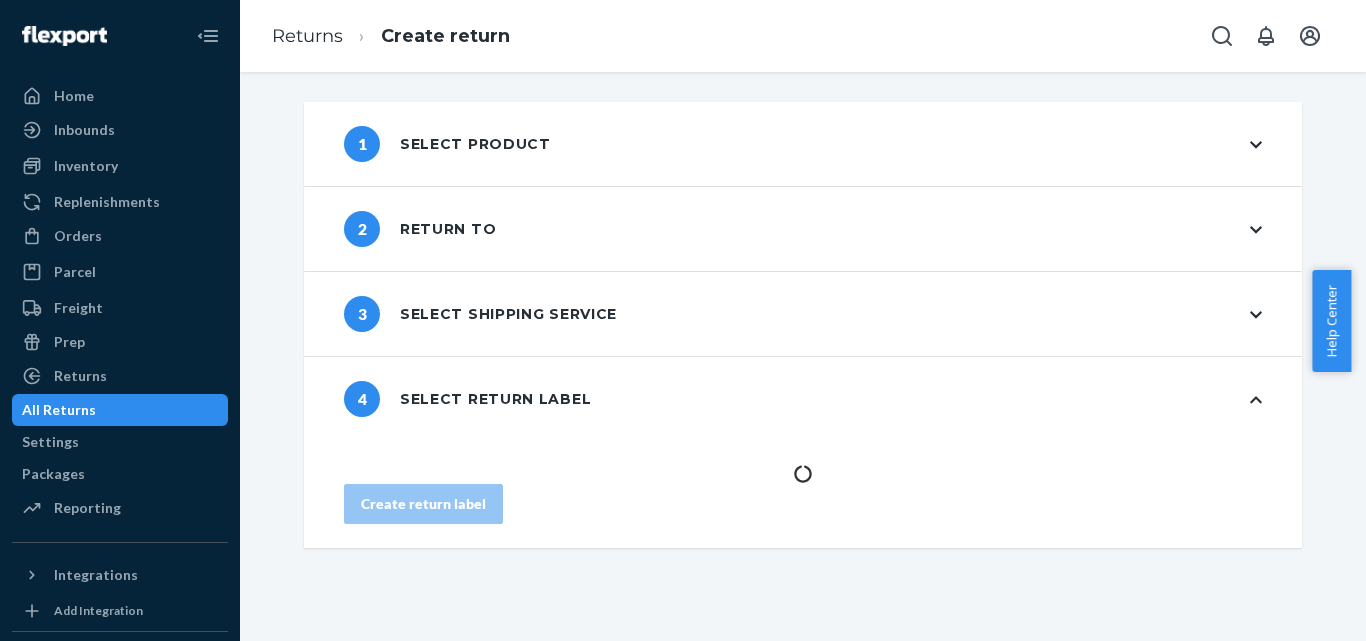 scroll, scrollTop: 0, scrollLeft: 0, axis: both 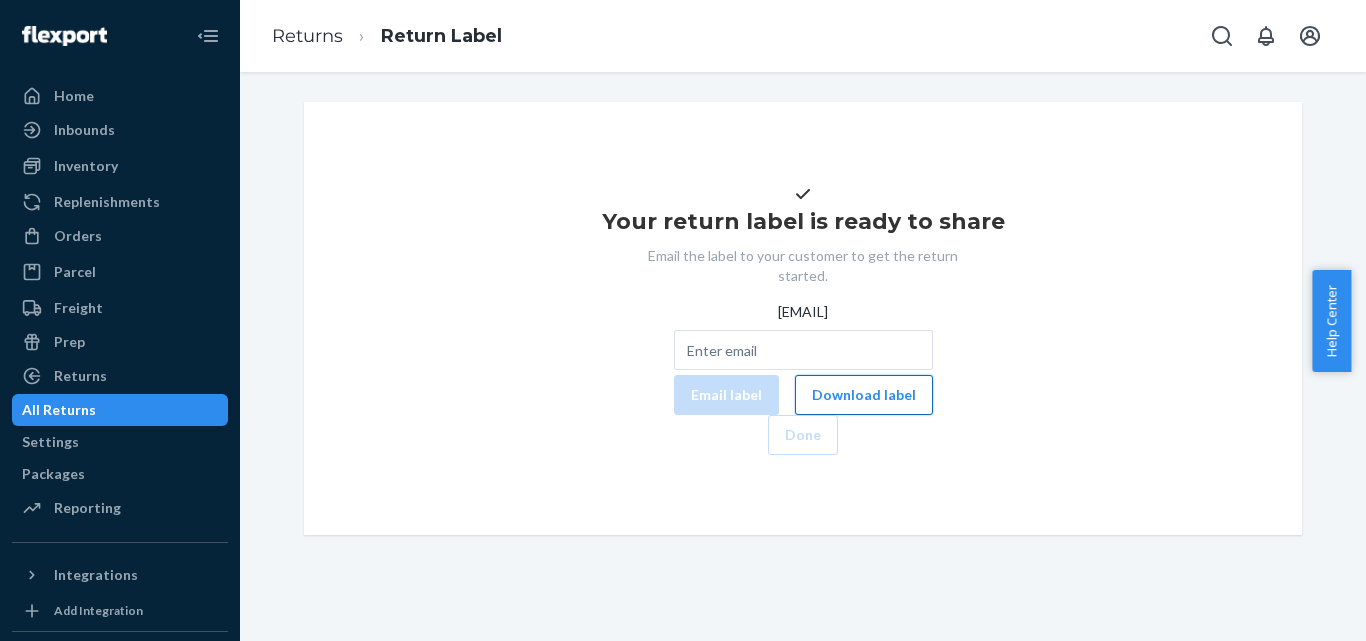 click on "Download label" at bounding box center [864, 395] 